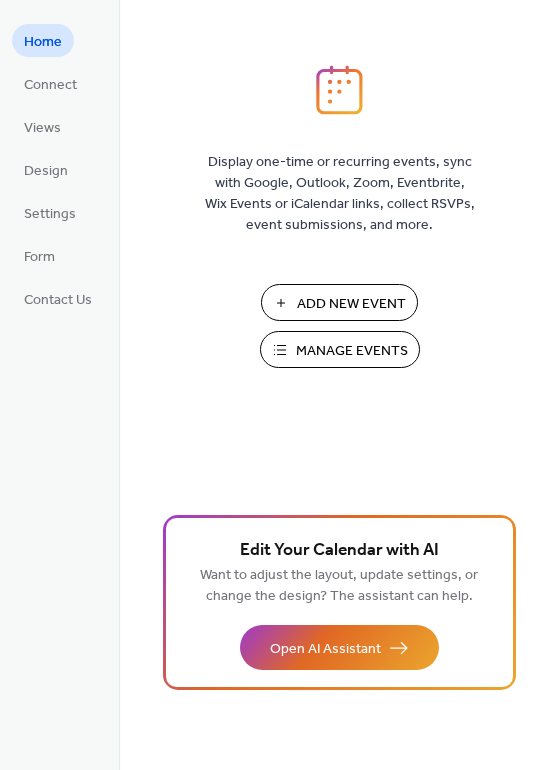 scroll, scrollTop: 0, scrollLeft: 0, axis: both 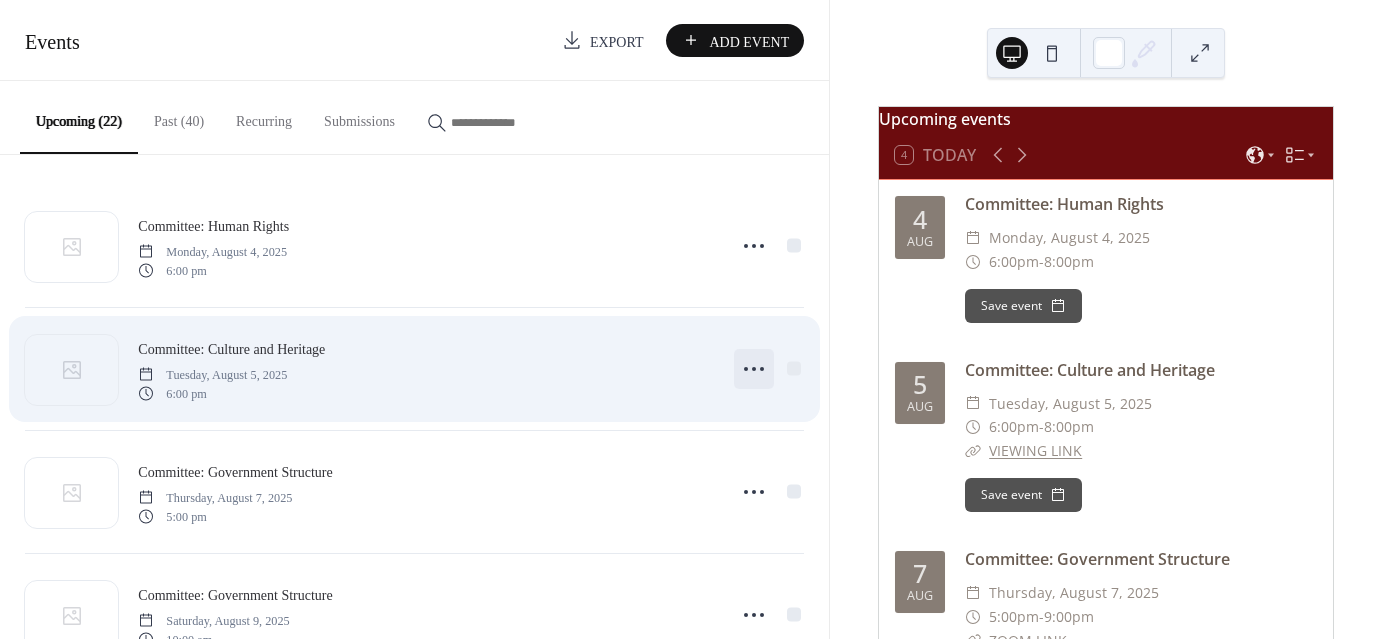 click 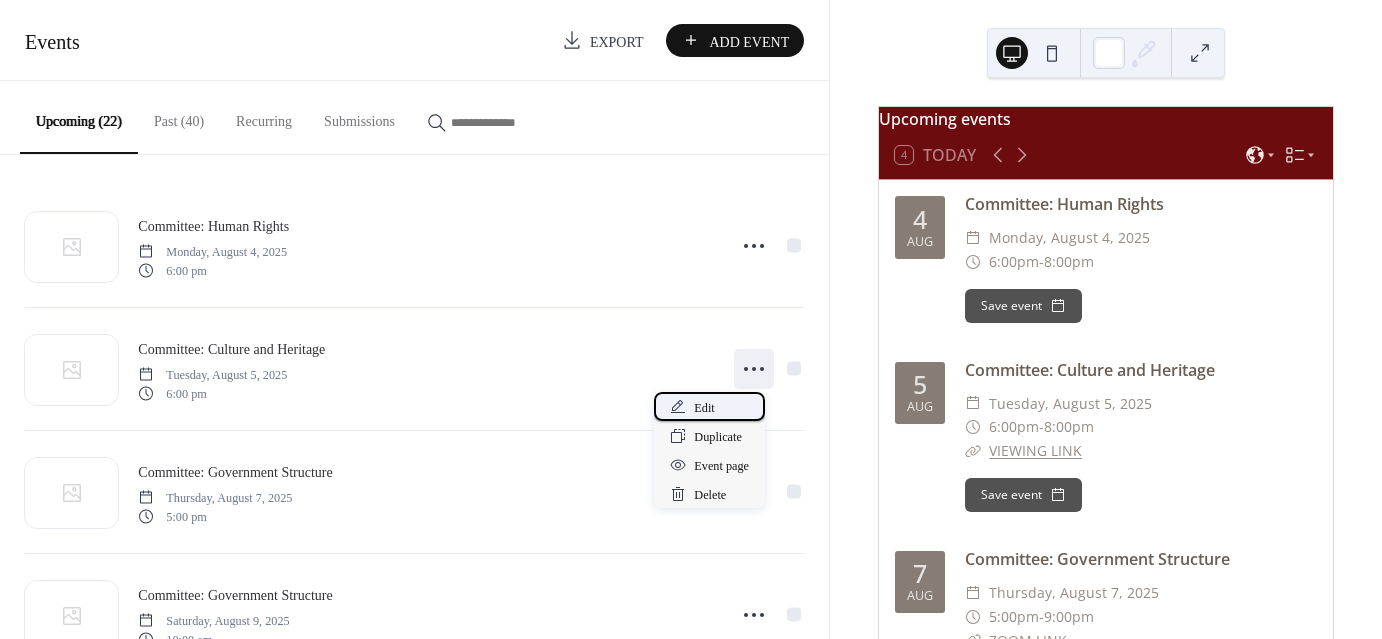 click on "Edit" at bounding box center (704, 408) 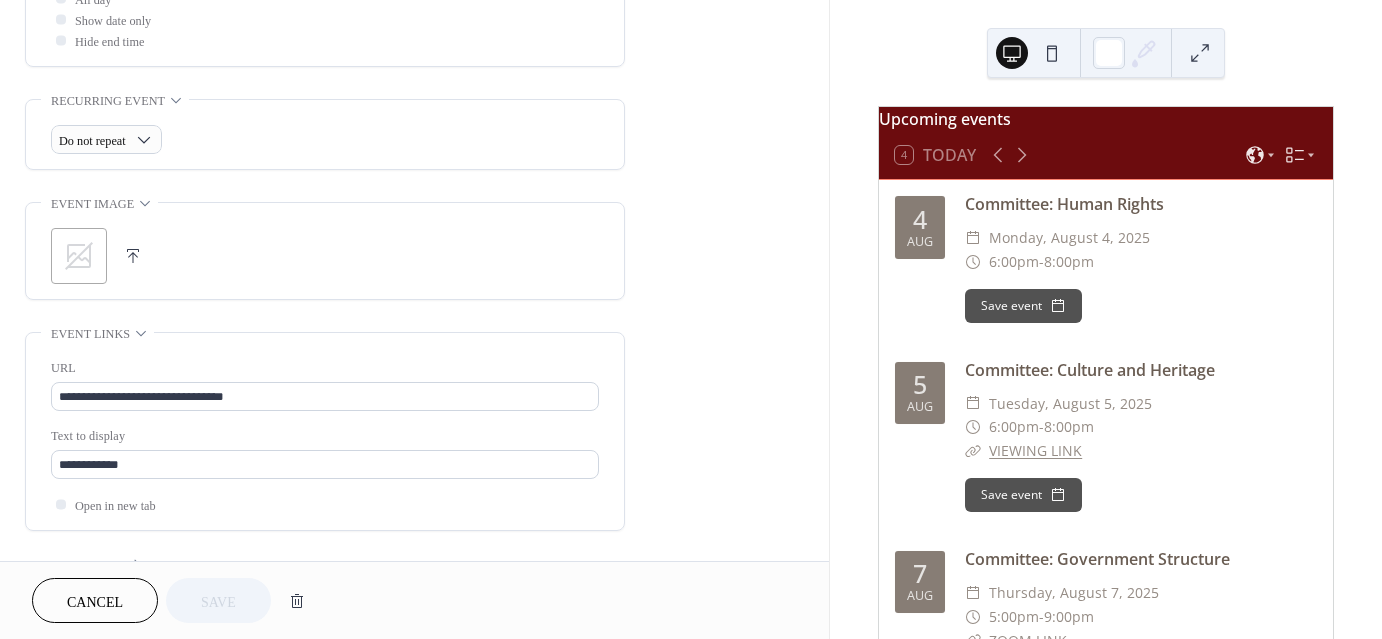 scroll, scrollTop: 800, scrollLeft: 0, axis: vertical 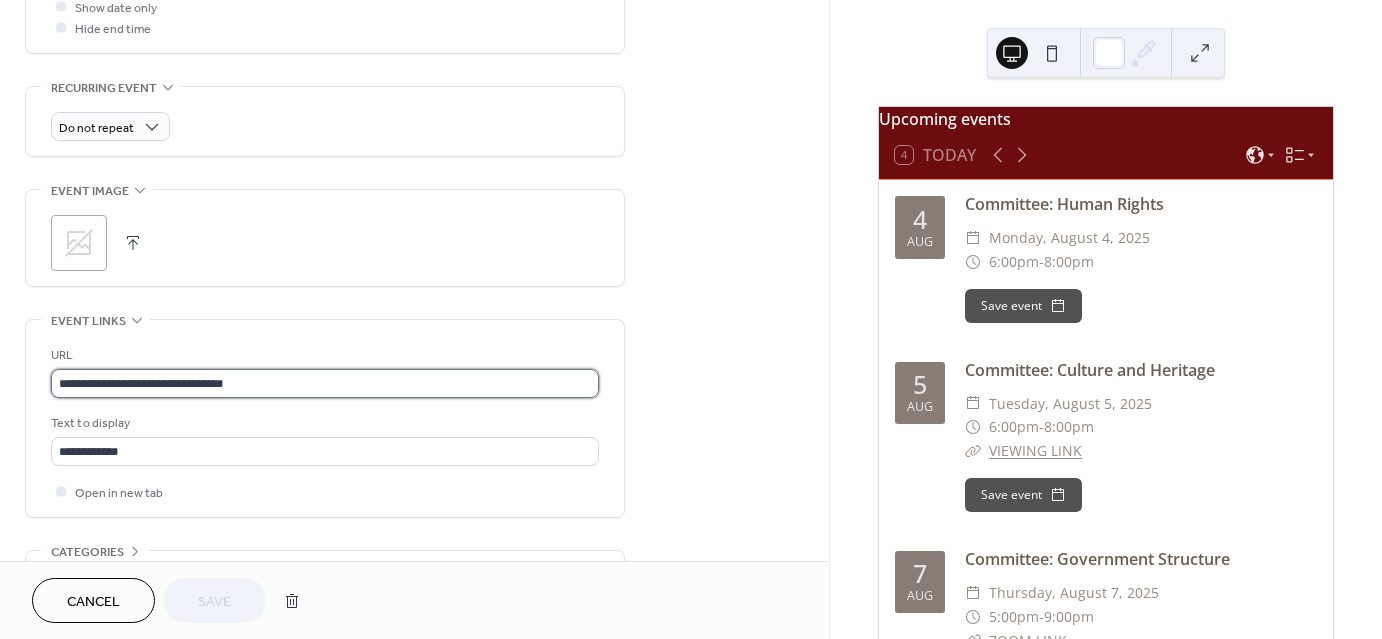 click on "**********" at bounding box center [325, 383] 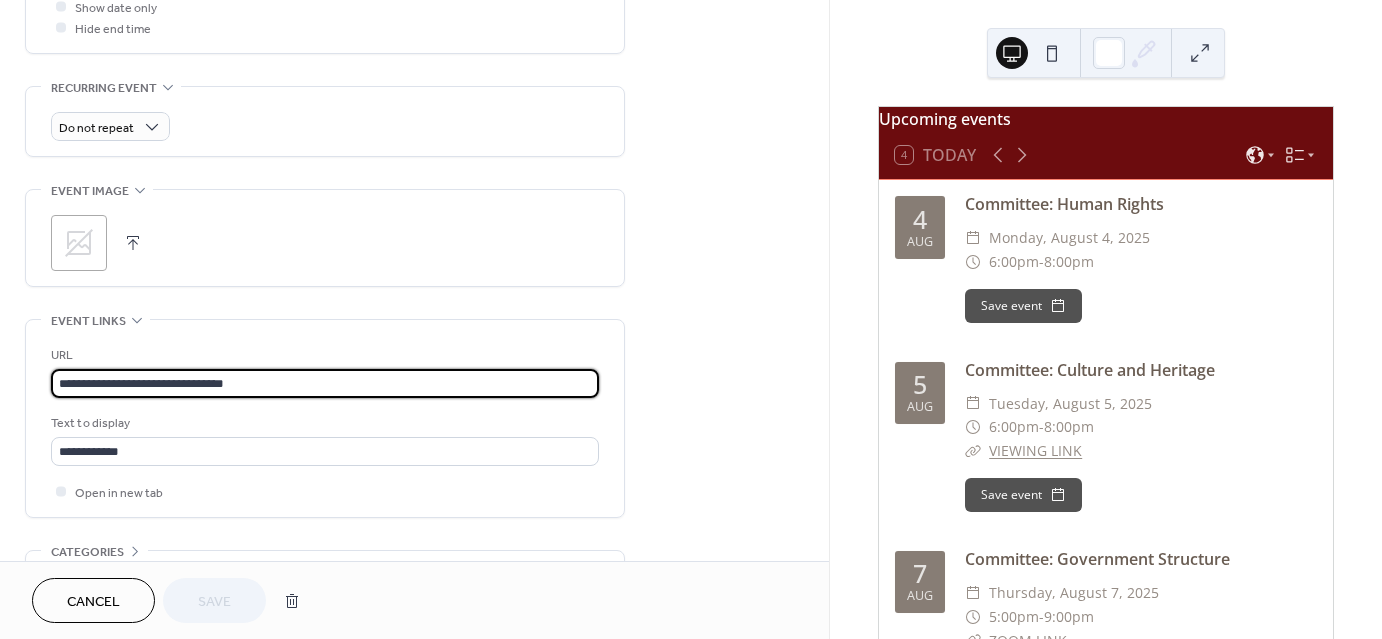 click on "**********" at bounding box center (325, 383) 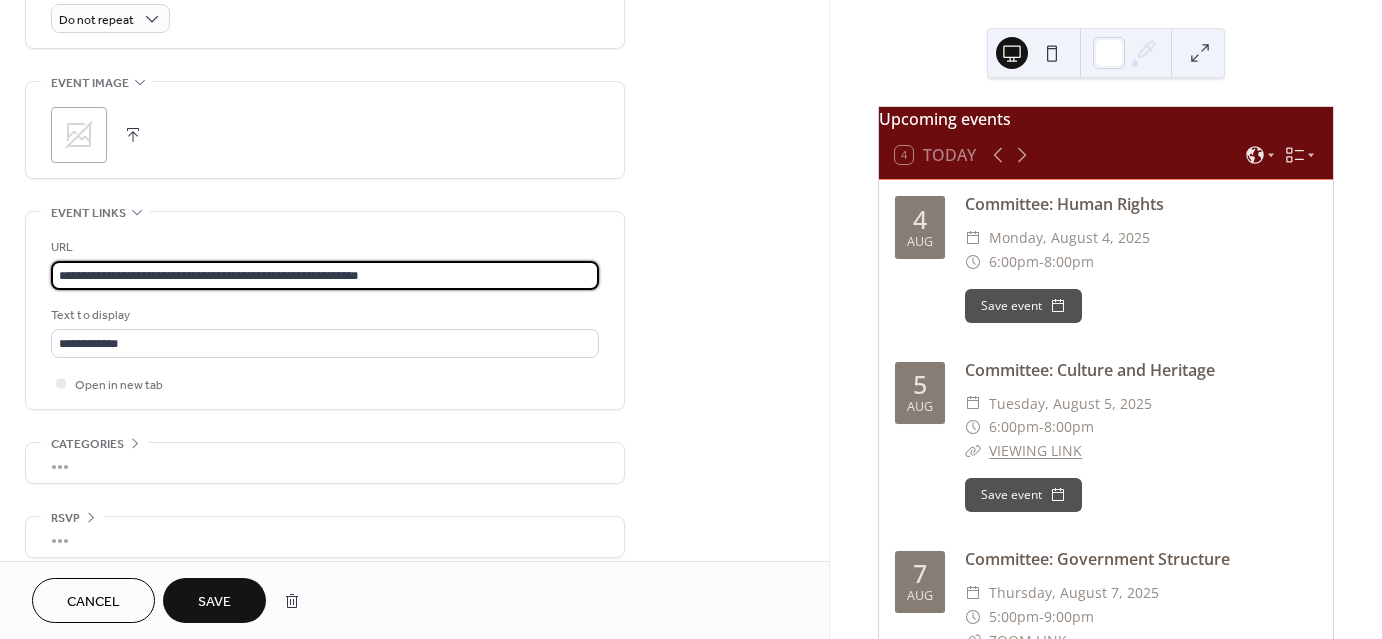 scroll, scrollTop: 922, scrollLeft: 0, axis: vertical 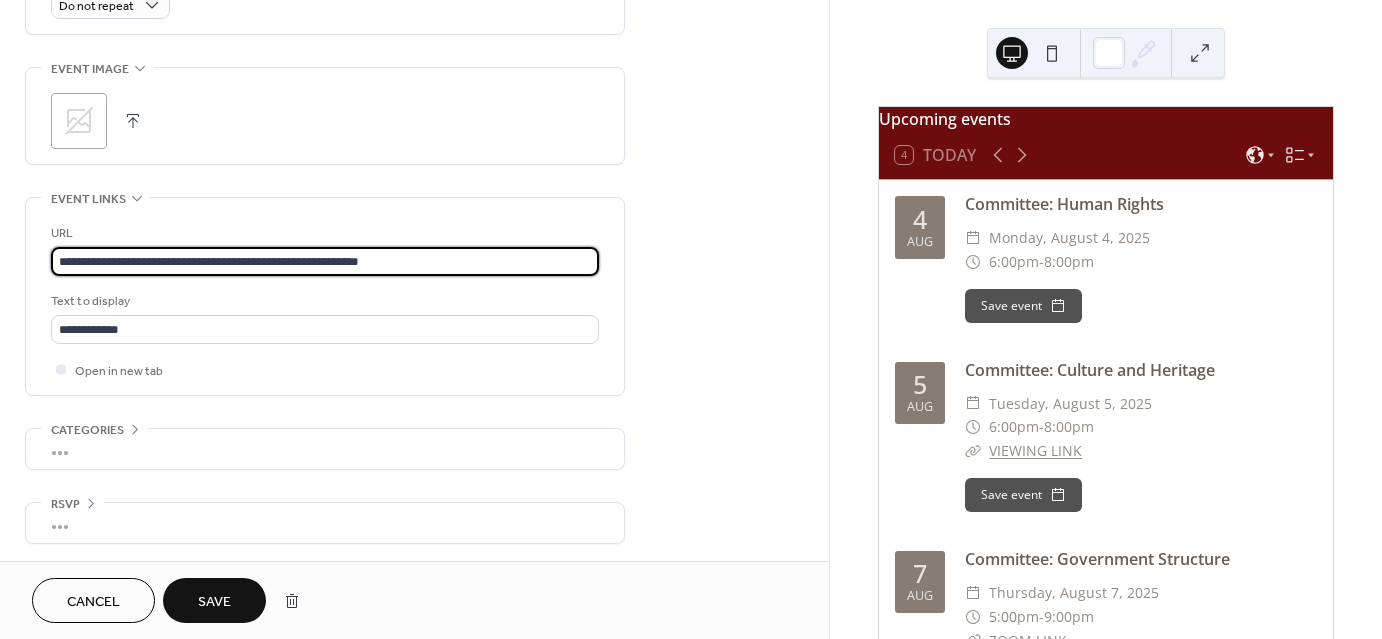 type on "**********" 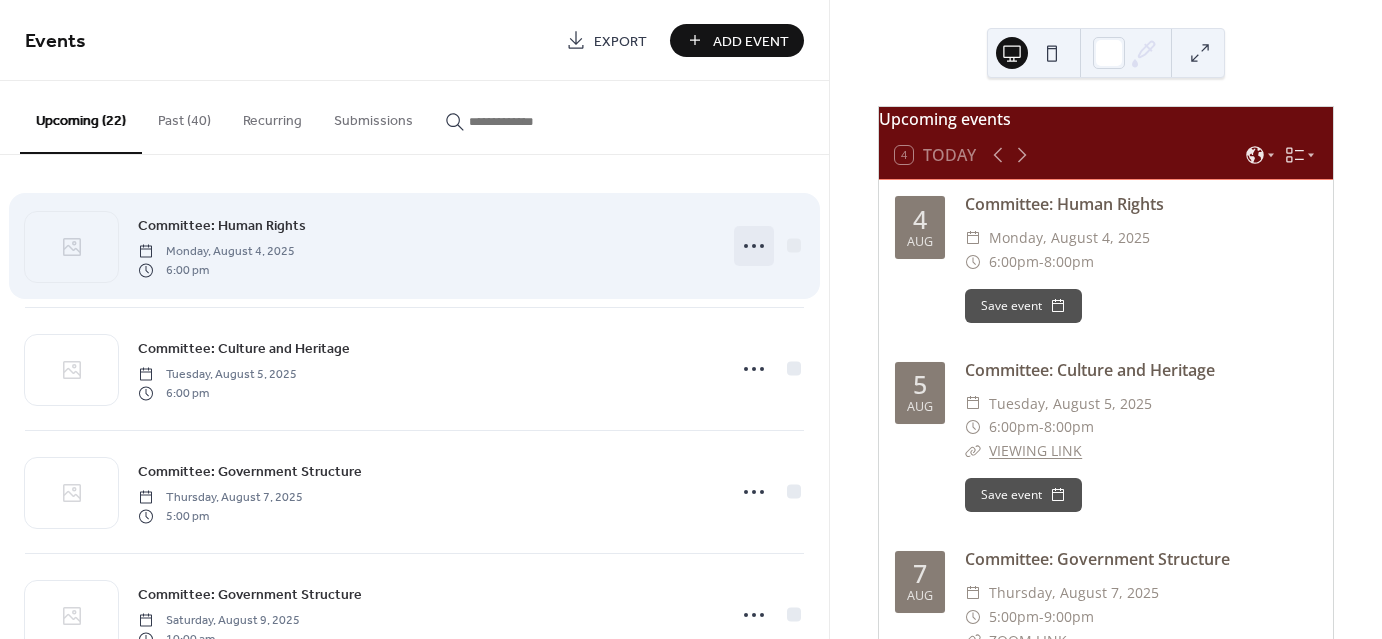 click 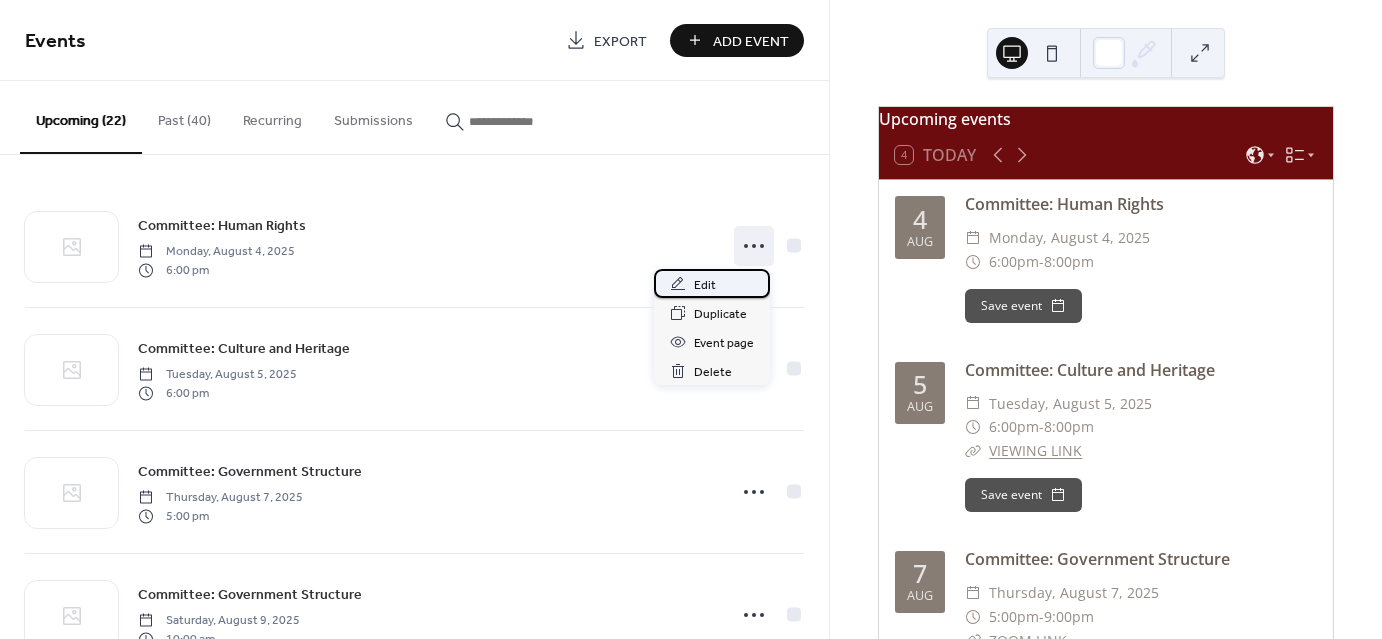 click on "Edit" at bounding box center [705, 285] 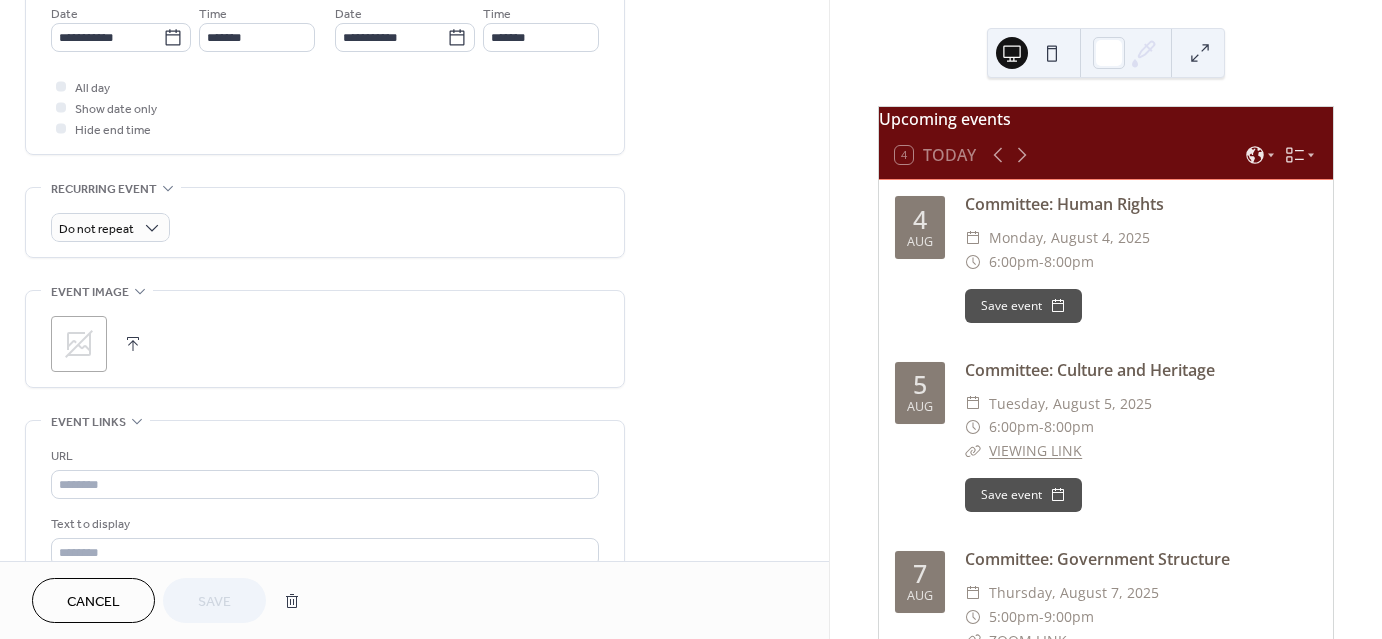scroll, scrollTop: 700, scrollLeft: 0, axis: vertical 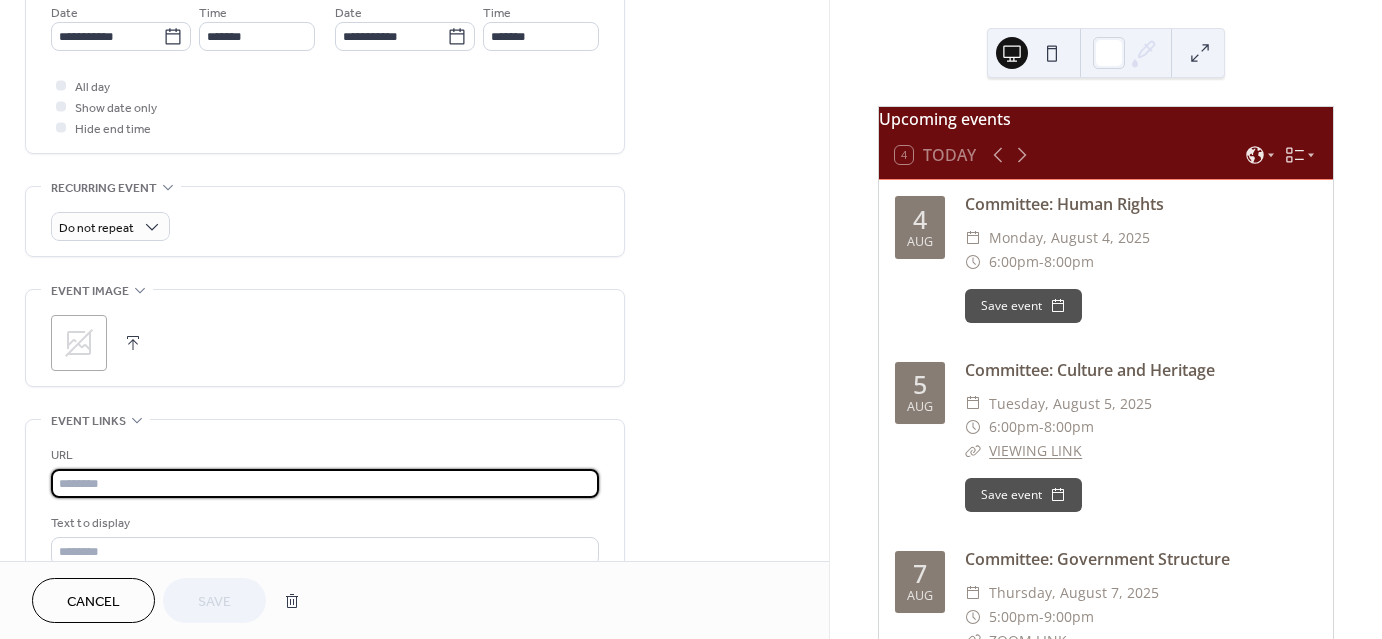 click at bounding box center [325, 483] 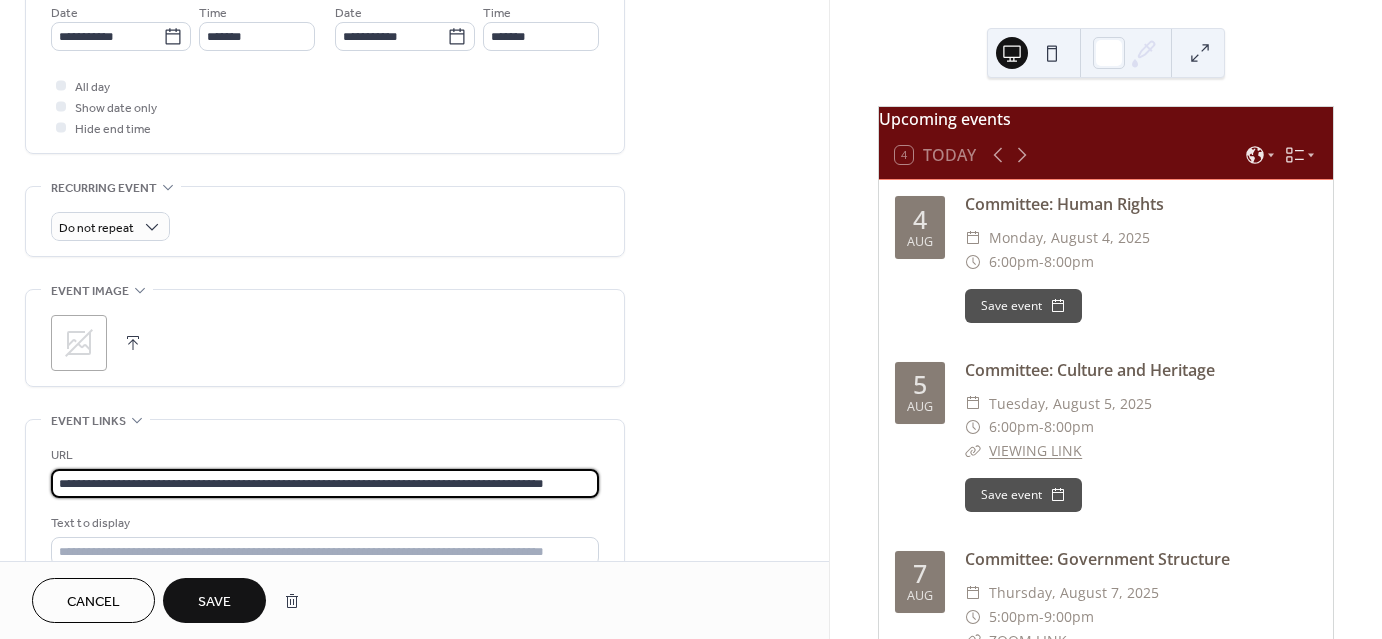 scroll, scrollTop: 1, scrollLeft: 32, axis: both 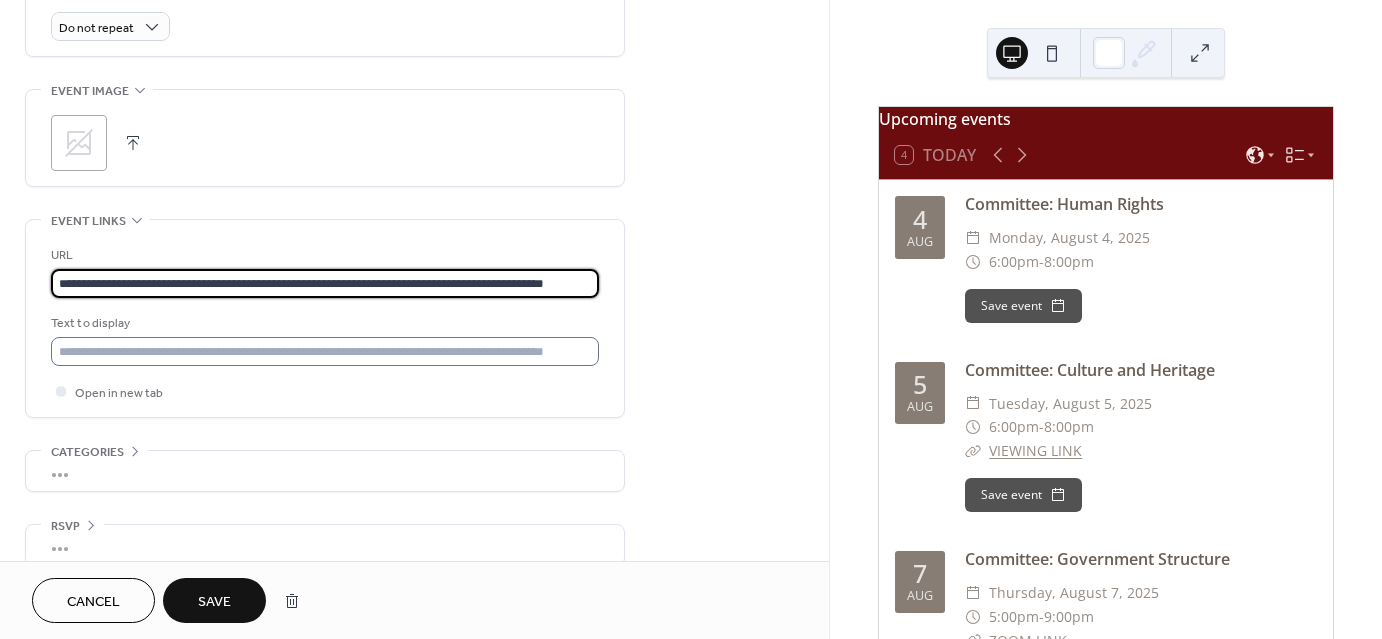 type on "**********" 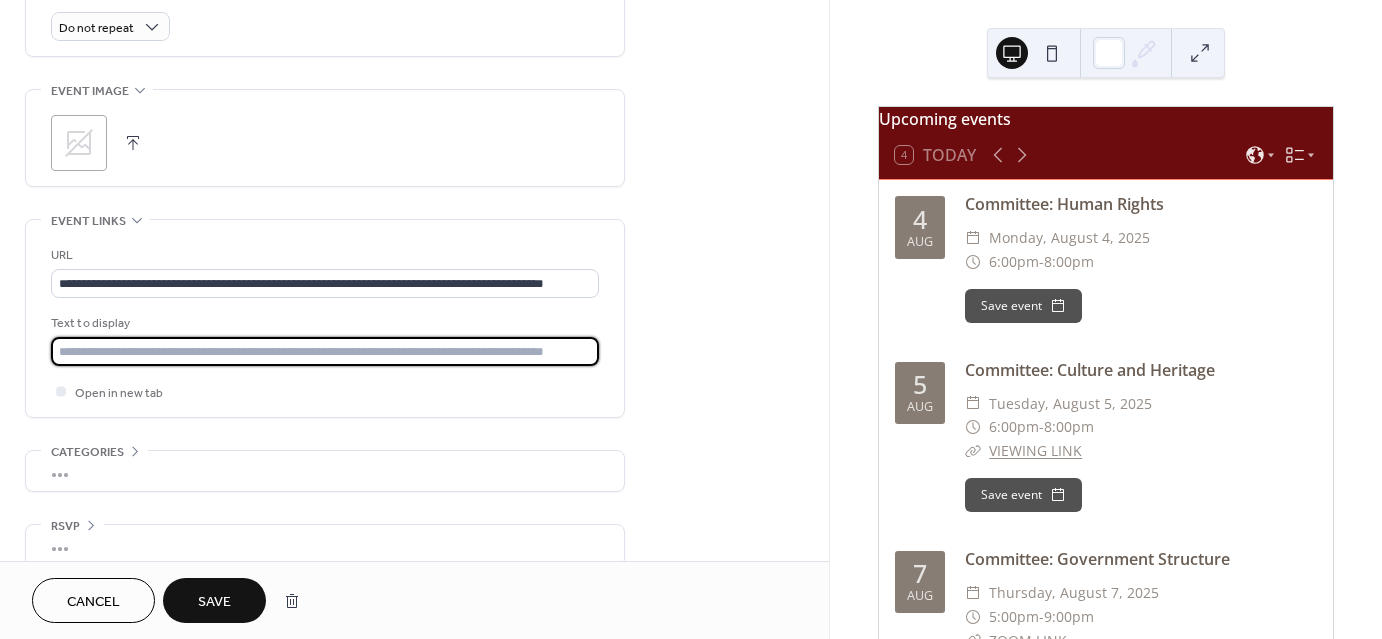 click at bounding box center (325, 351) 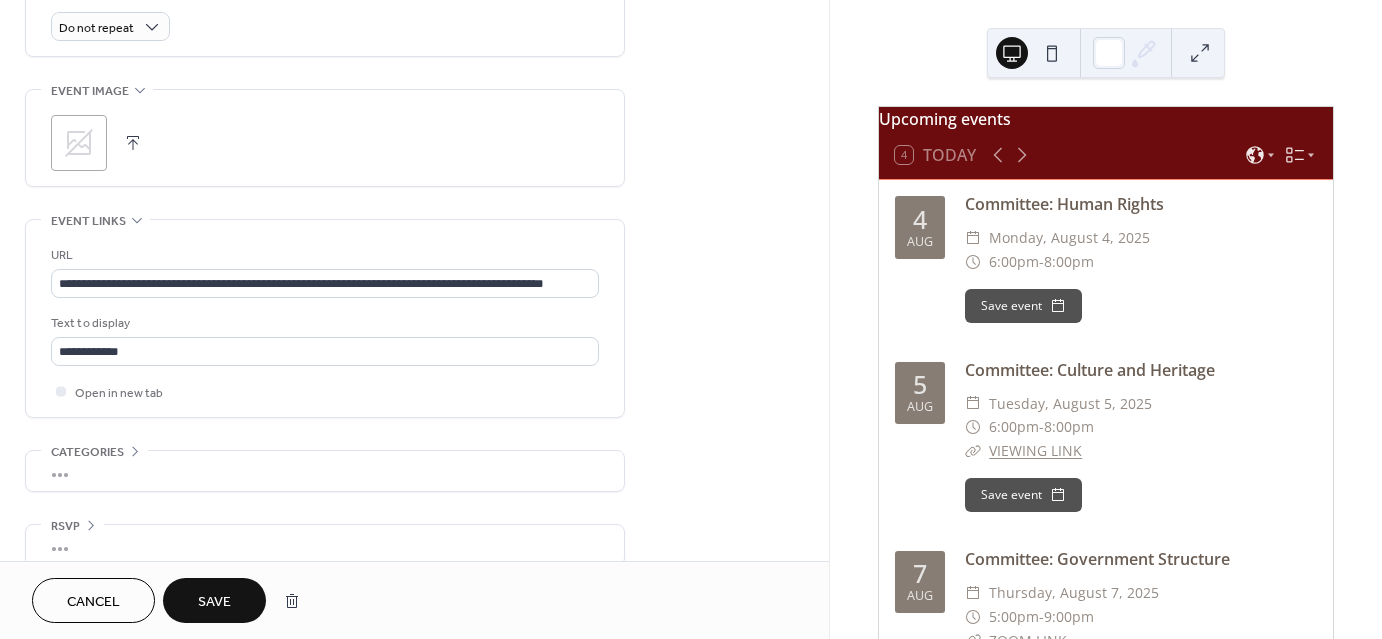 click on "Save" at bounding box center (214, 602) 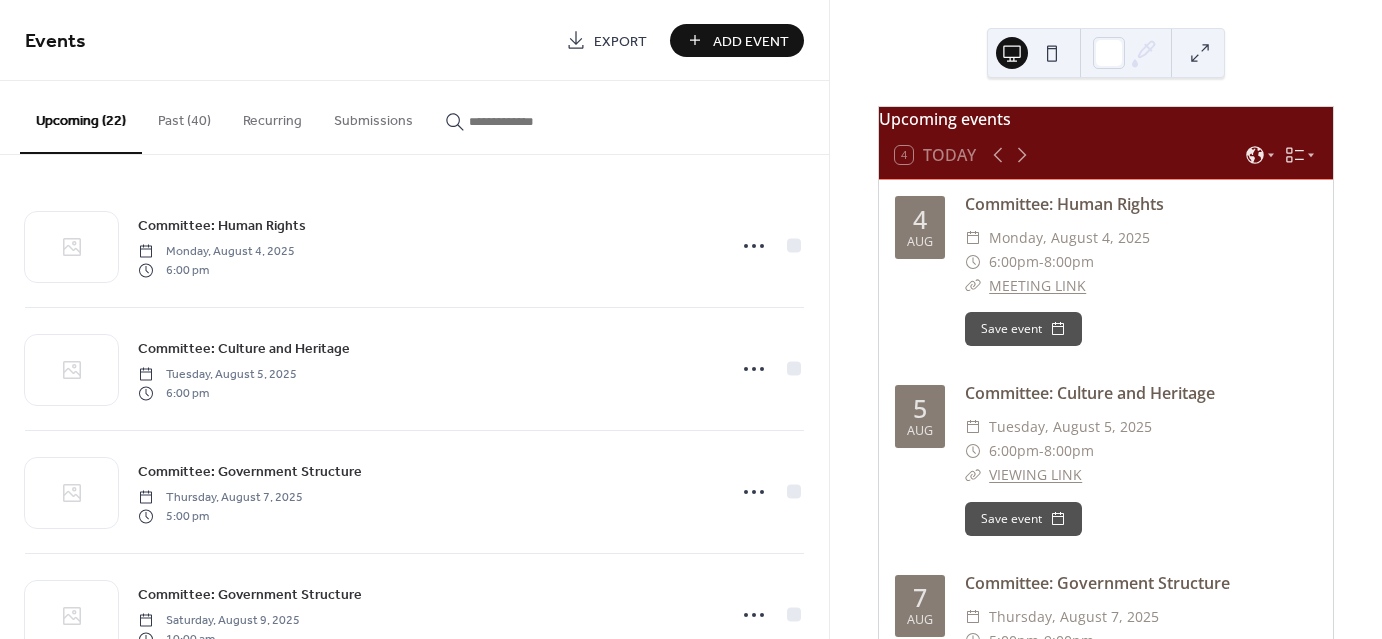 click on "MEETING LINK" at bounding box center [1037, 285] 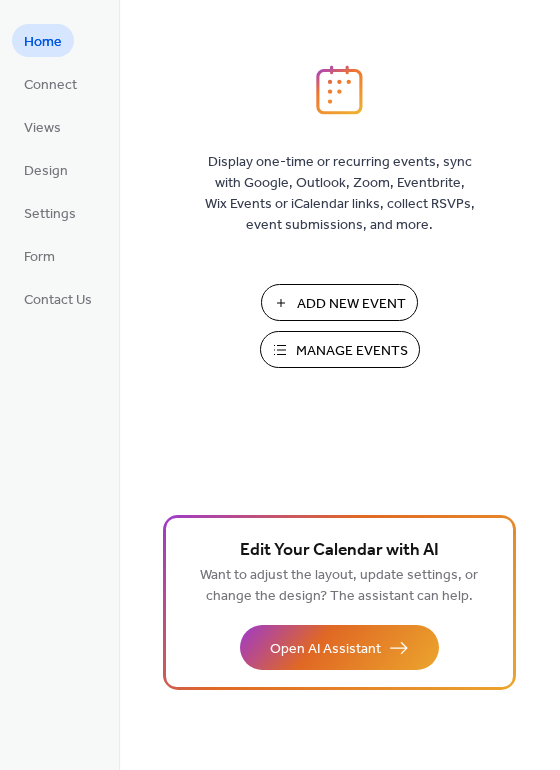 scroll, scrollTop: 0, scrollLeft: 0, axis: both 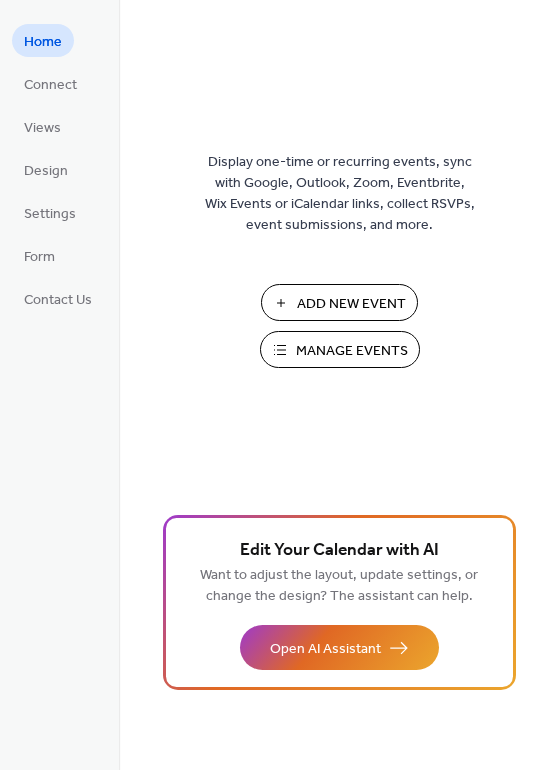 click on "Manage Events" at bounding box center [352, 351] 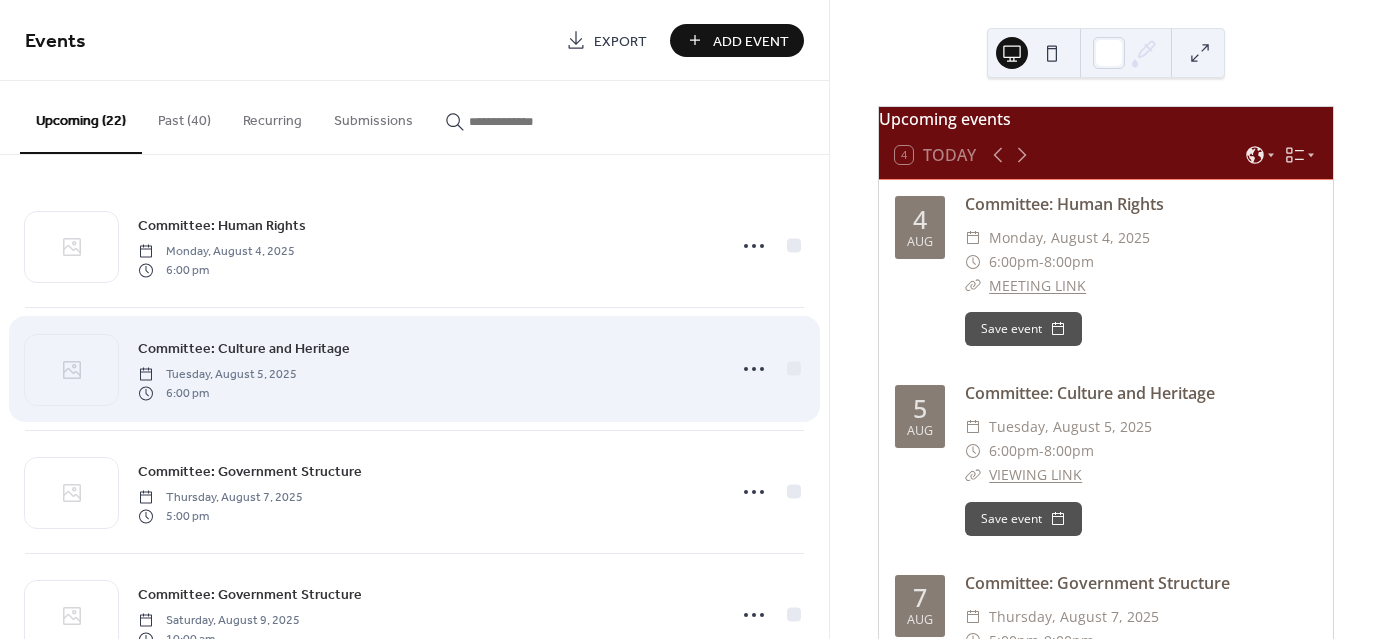 scroll, scrollTop: 0, scrollLeft: 0, axis: both 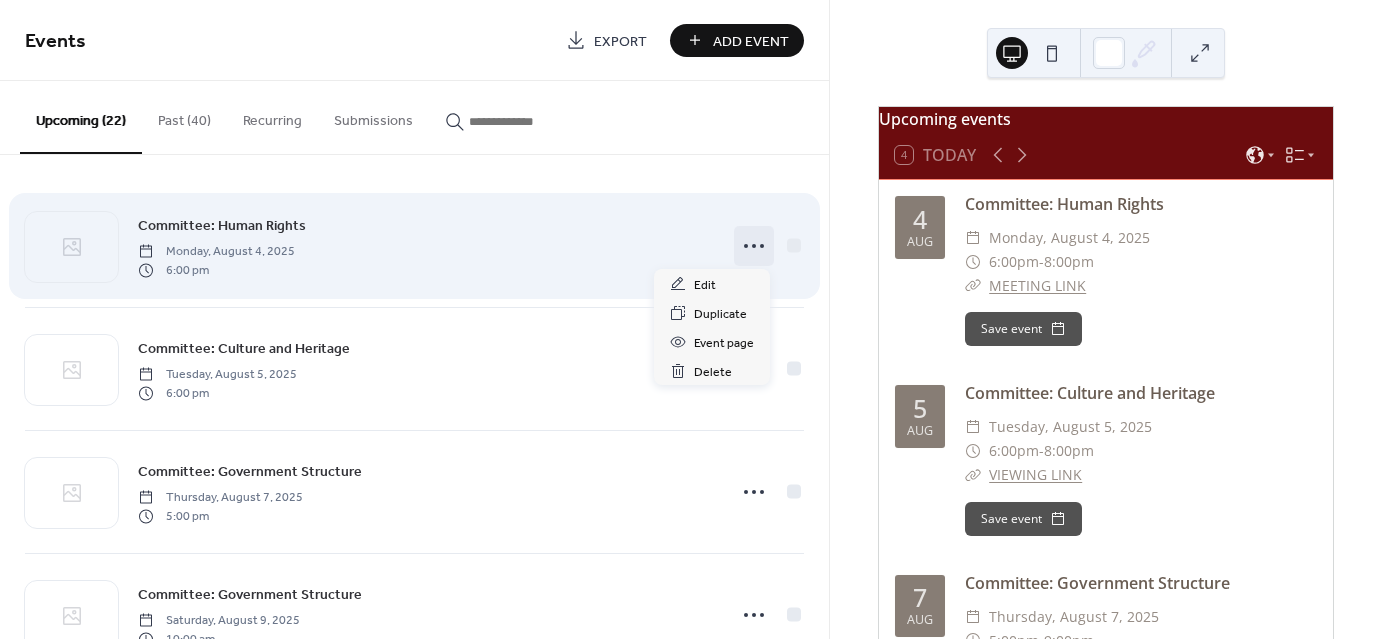 click 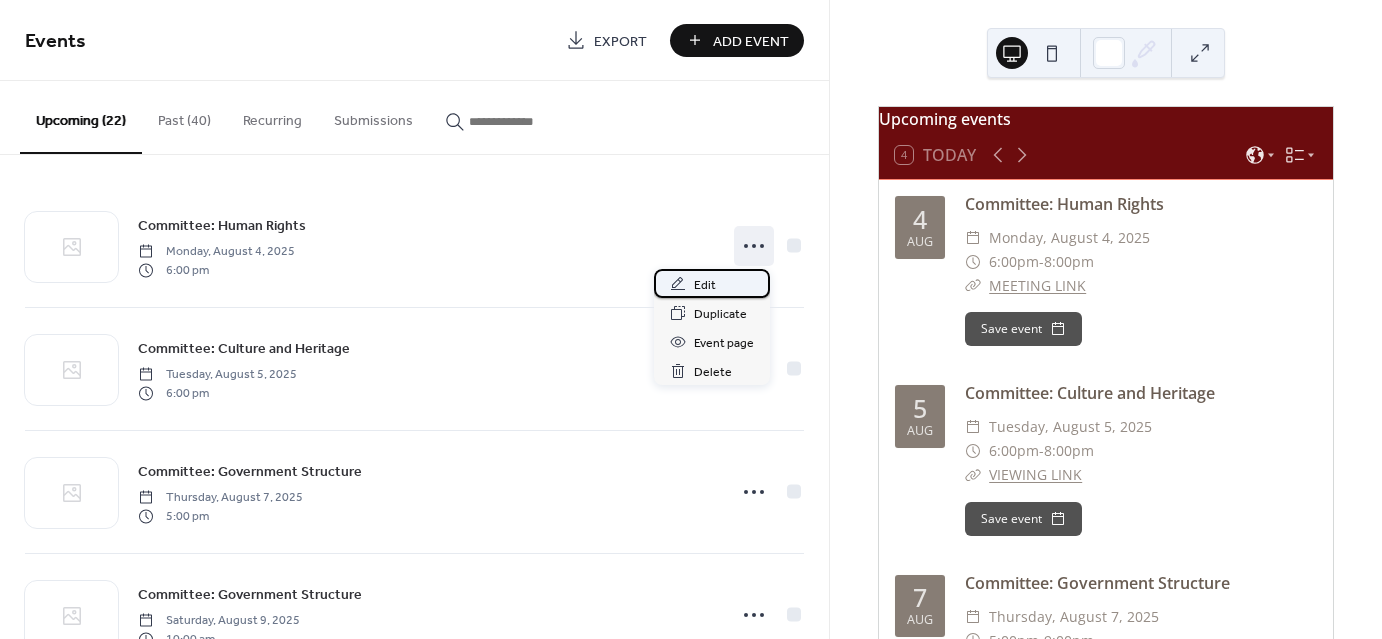 click on "Edit" at bounding box center [712, 283] 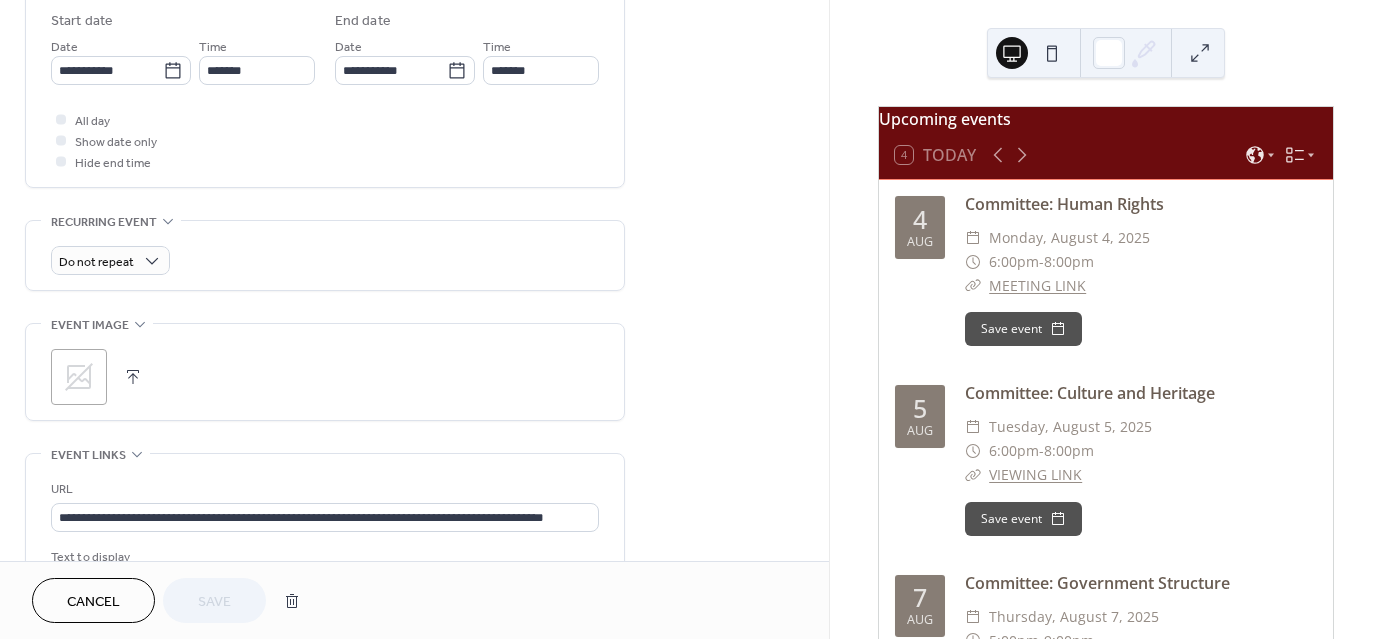 scroll, scrollTop: 922, scrollLeft: 0, axis: vertical 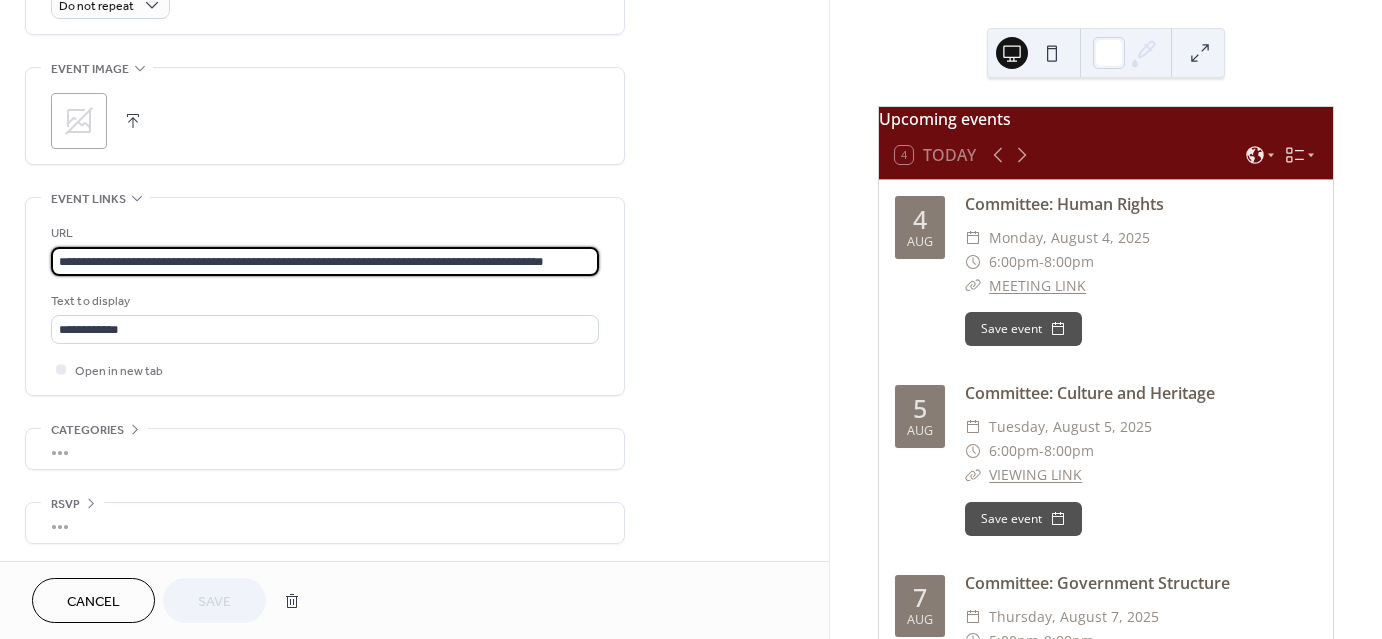 click on "**********" at bounding box center (325, 261) 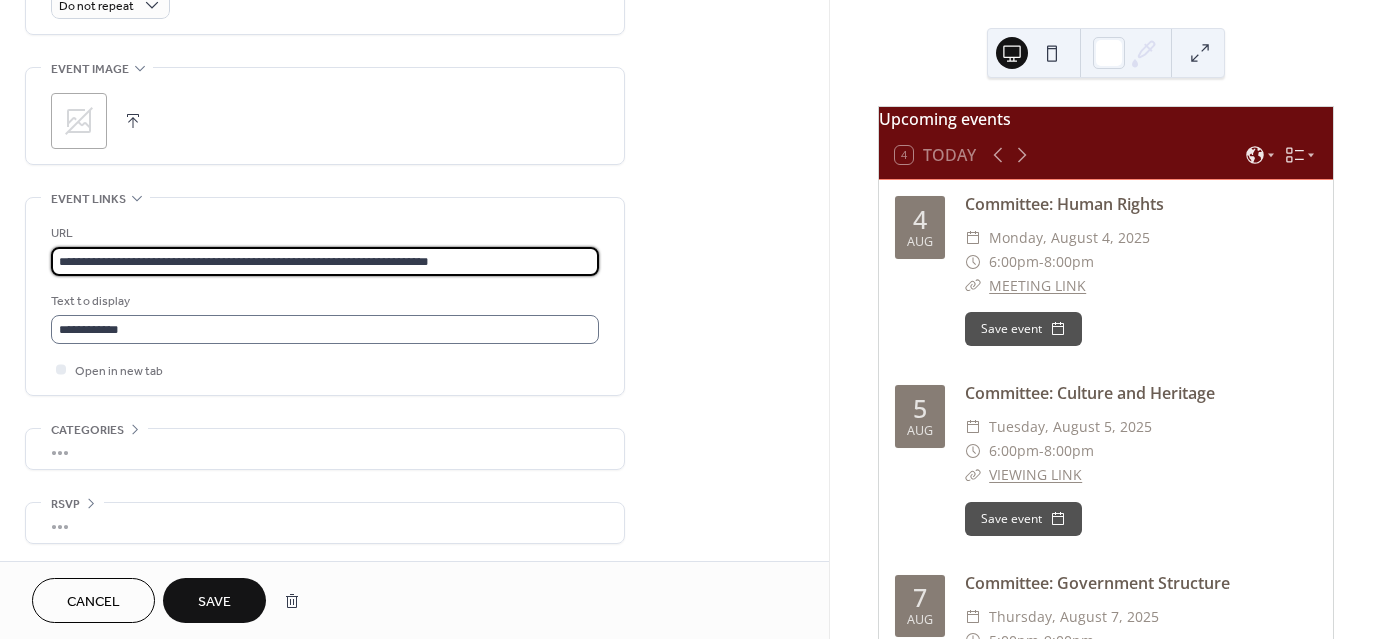 type on "**********" 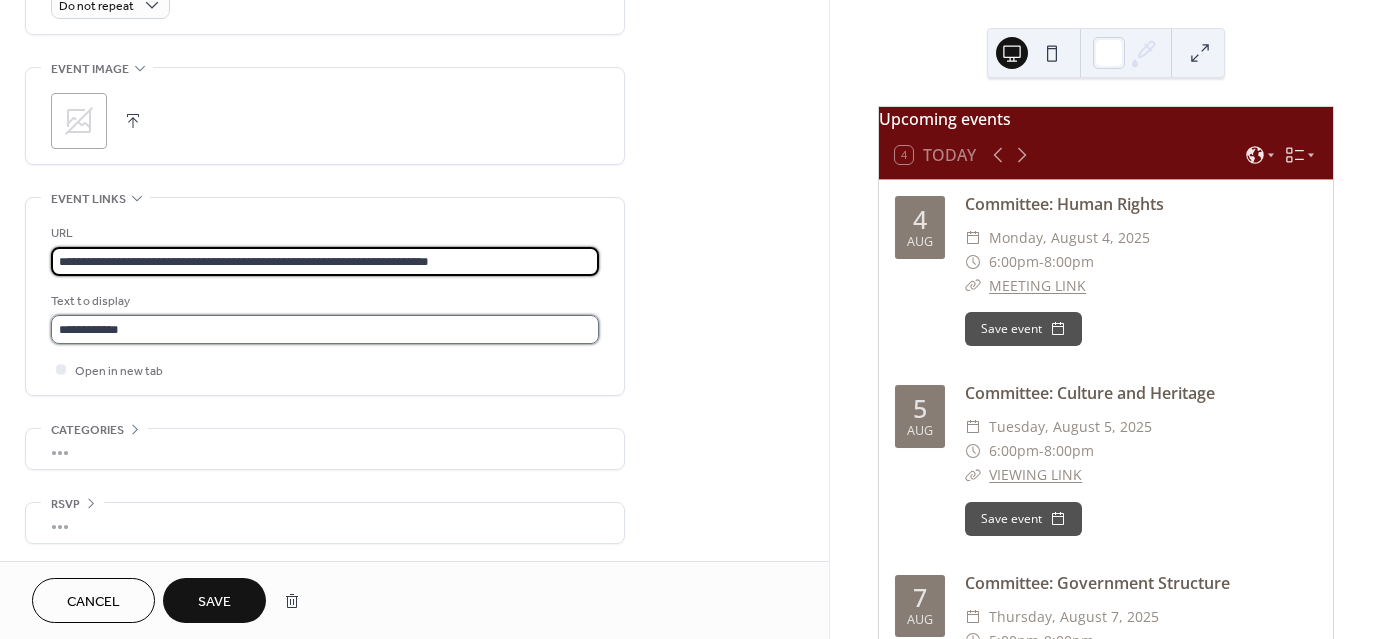 click on "**********" at bounding box center (325, 329) 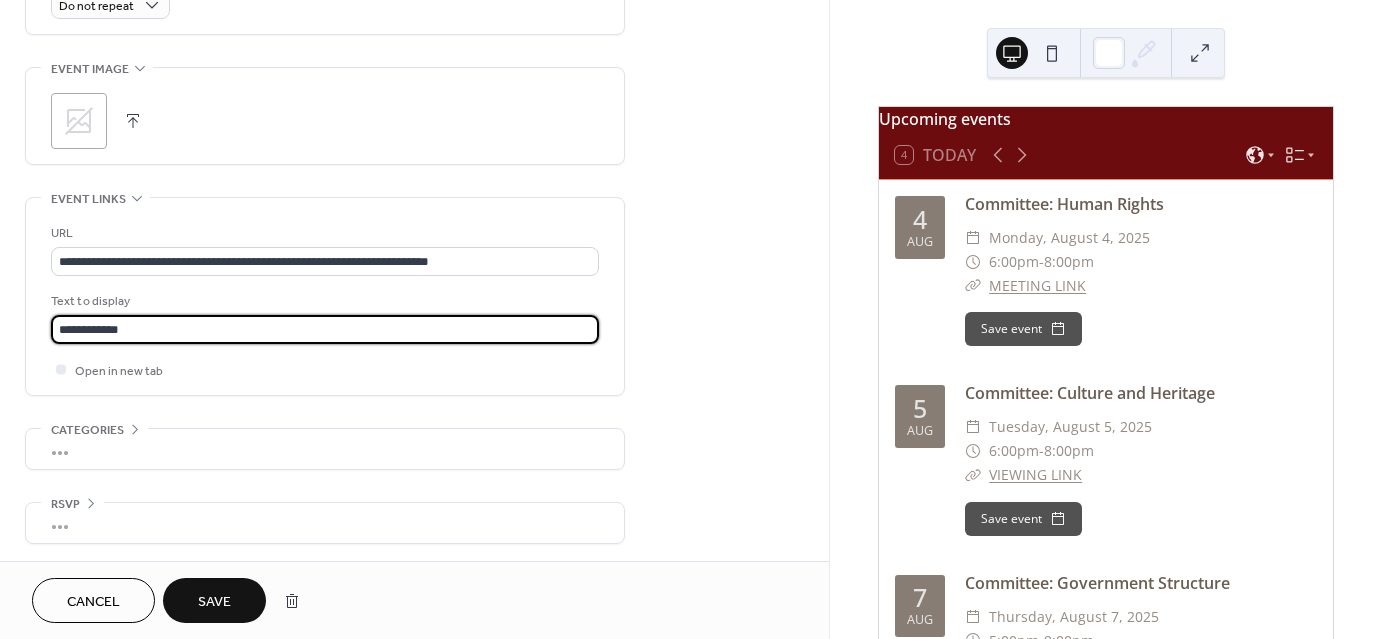 click on "**********" at bounding box center (325, 329) 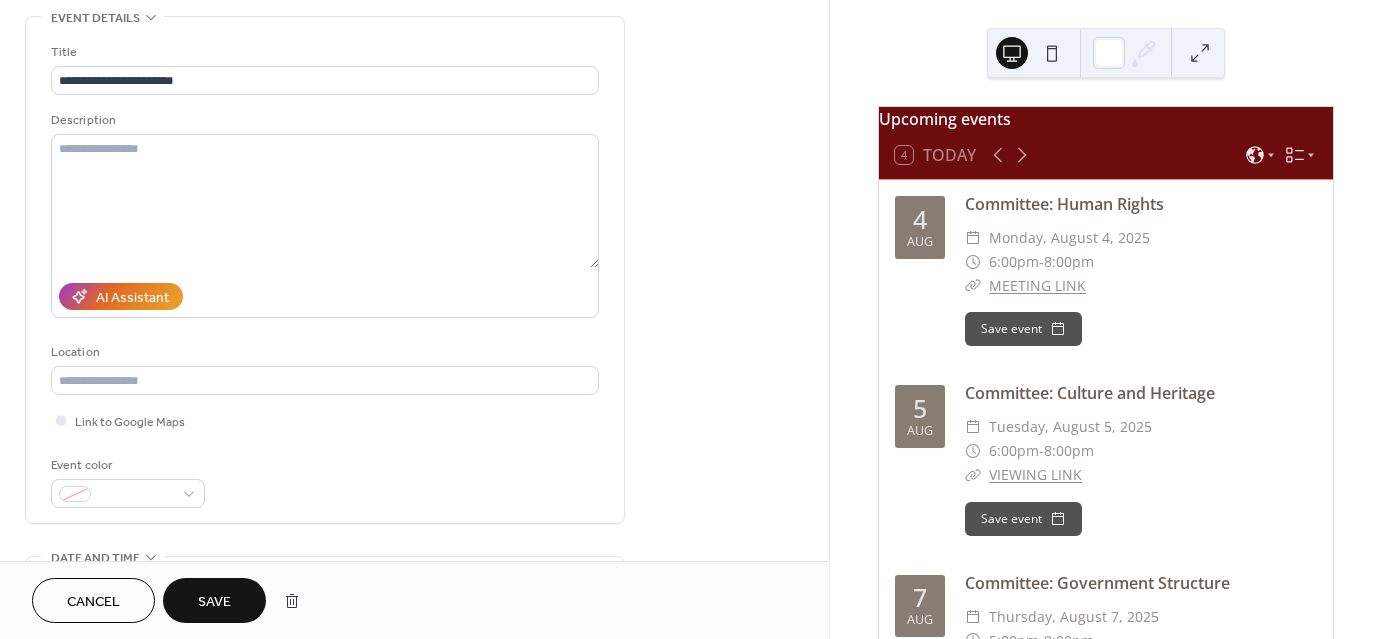 scroll, scrollTop: 0, scrollLeft: 0, axis: both 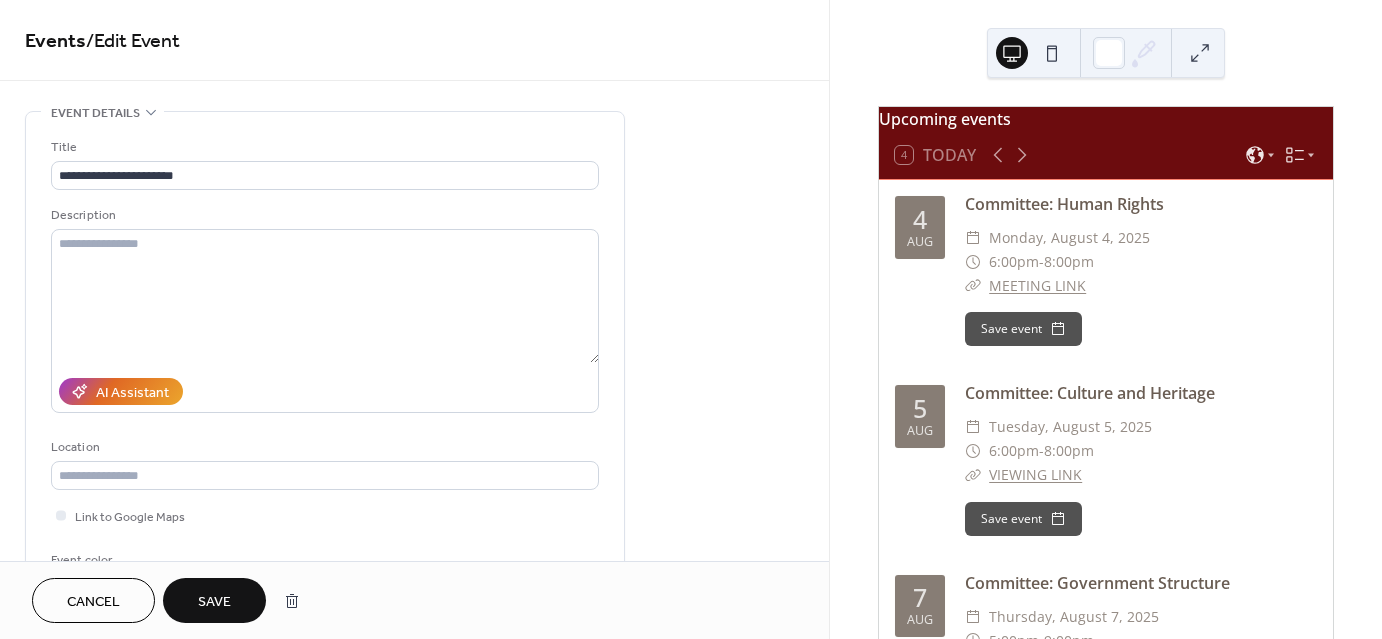click on "Save" at bounding box center (214, 602) 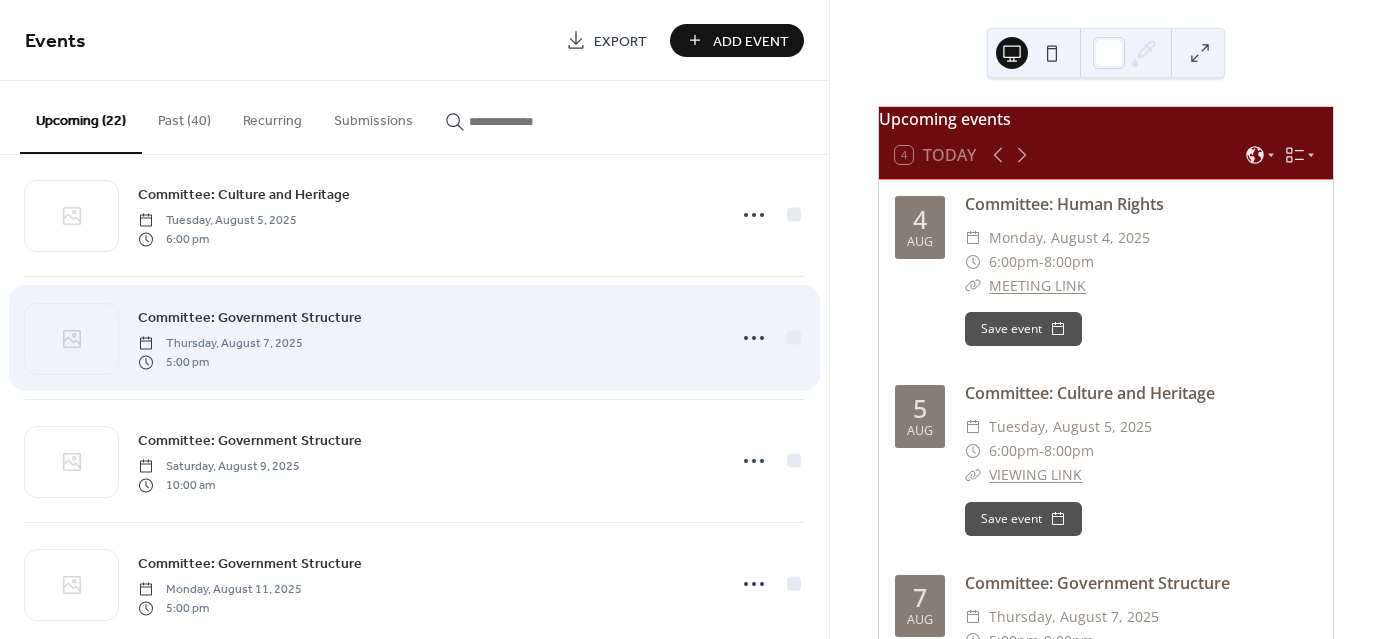 scroll, scrollTop: 282, scrollLeft: 0, axis: vertical 